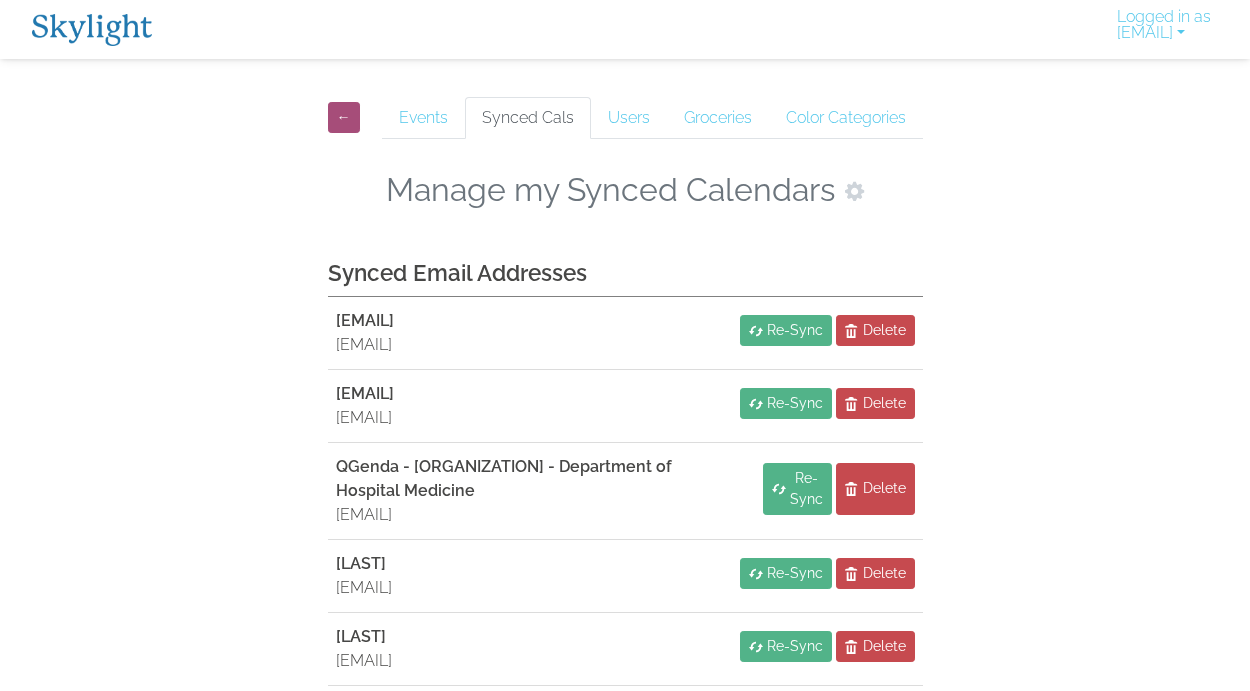 scroll, scrollTop: 0, scrollLeft: 0, axis: both 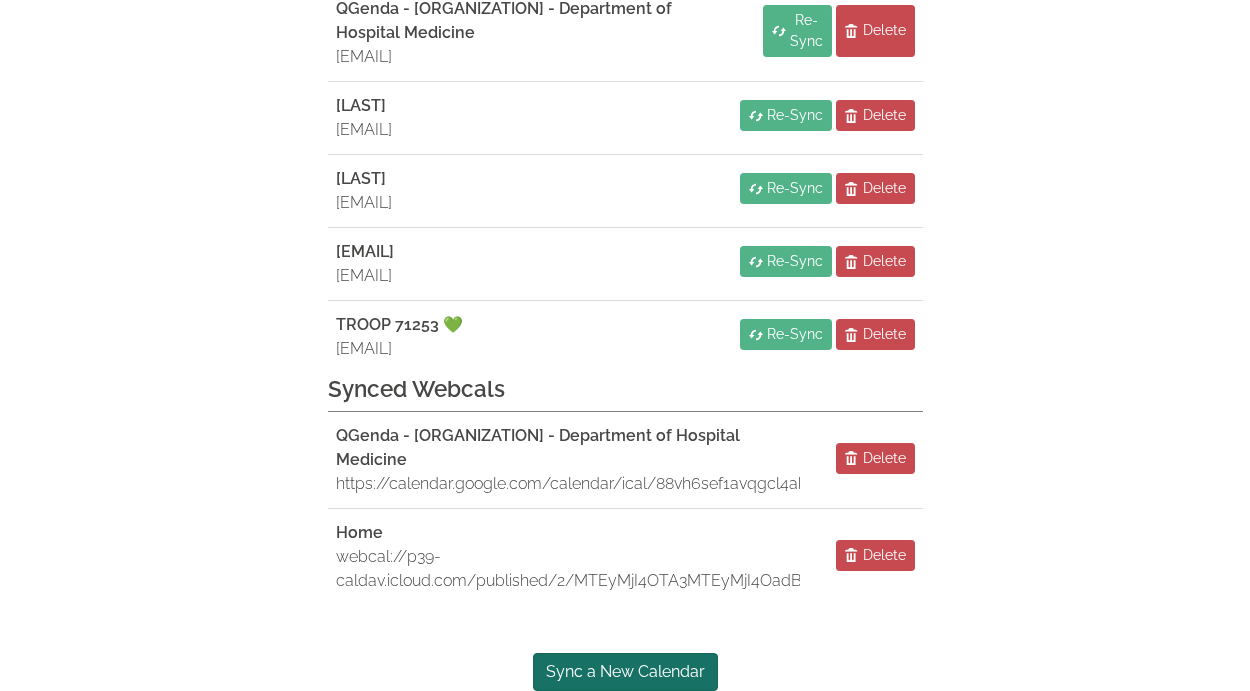 click on "Sync a New Calendar" at bounding box center (625, 672) 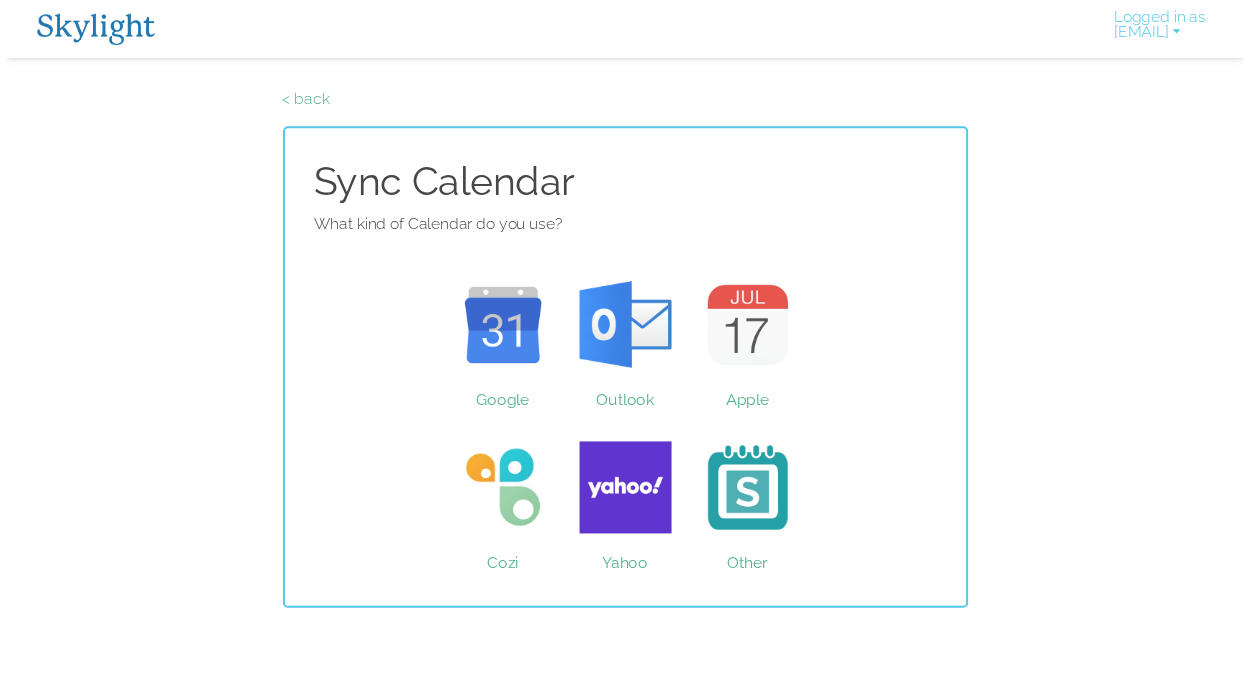scroll, scrollTop: 0, scrollLeft: 0, axis: both 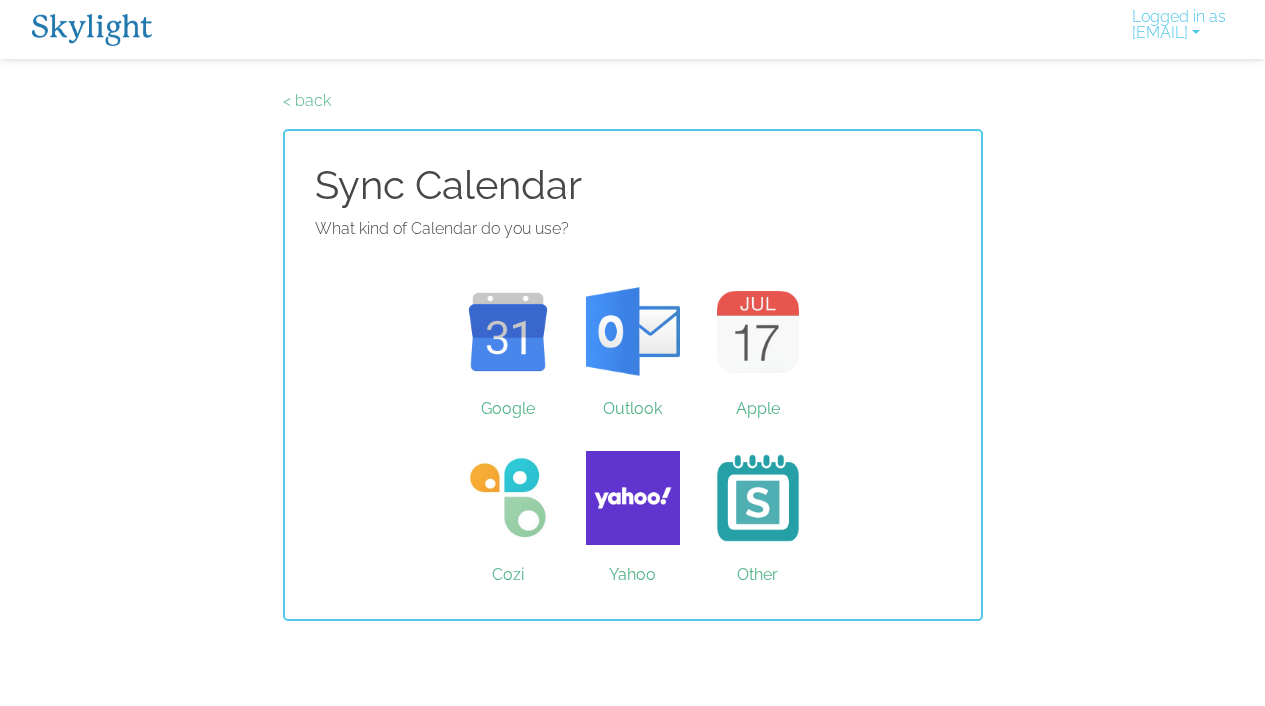 click on "< back Sync Calendar What kind of Calendar do you use? Google Outlook Apple Cozi Yahoo Other" at bounding box center [632, 355] 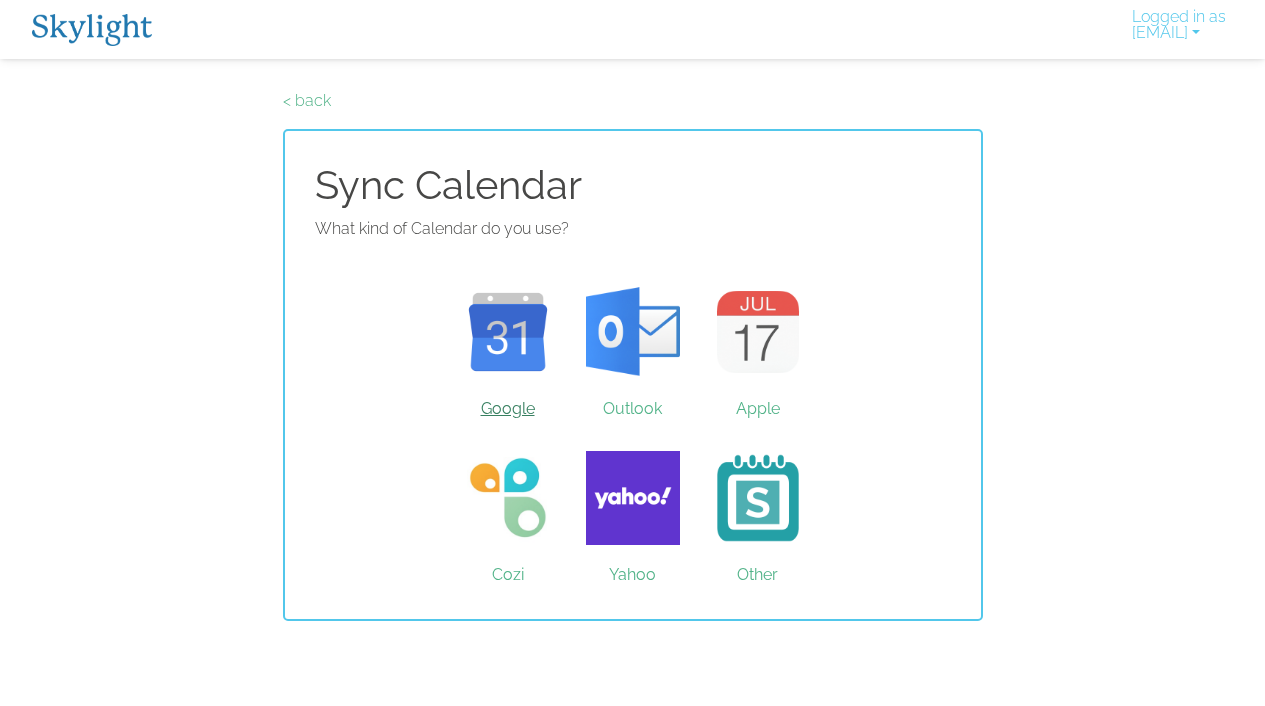 click on "Google" at bounding box center [507, 332] 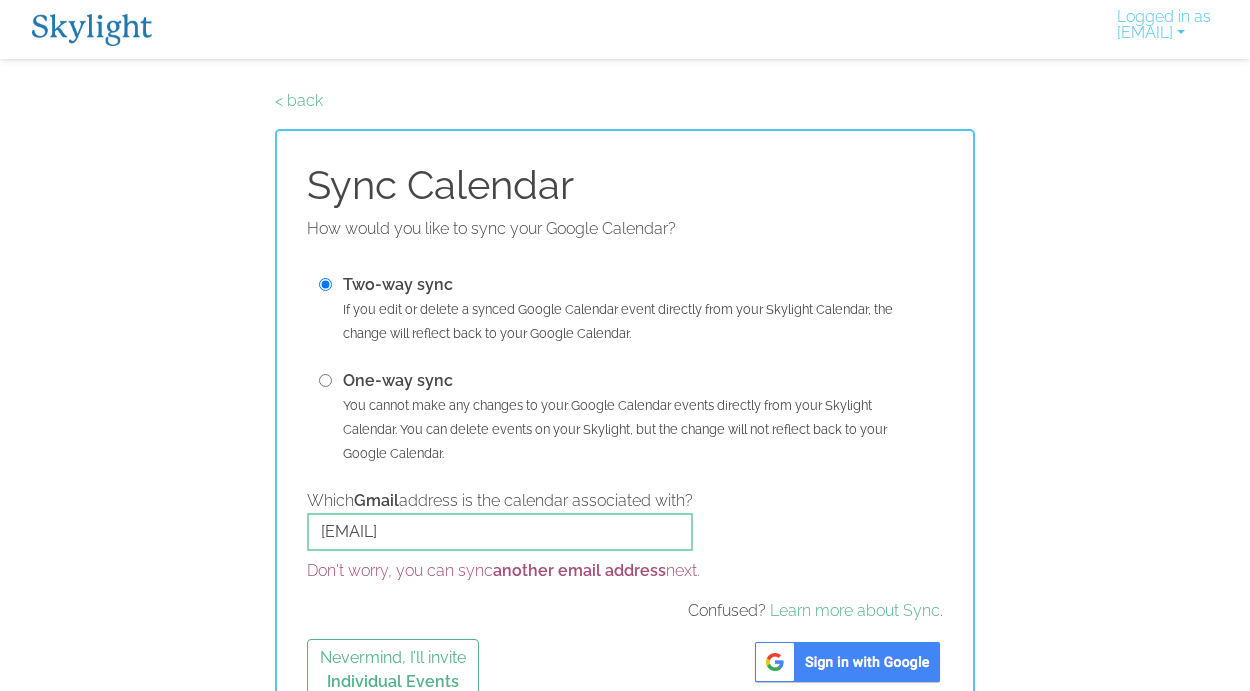scroll, scrollTop: 42, scrollLeft: 0, axis: vertical 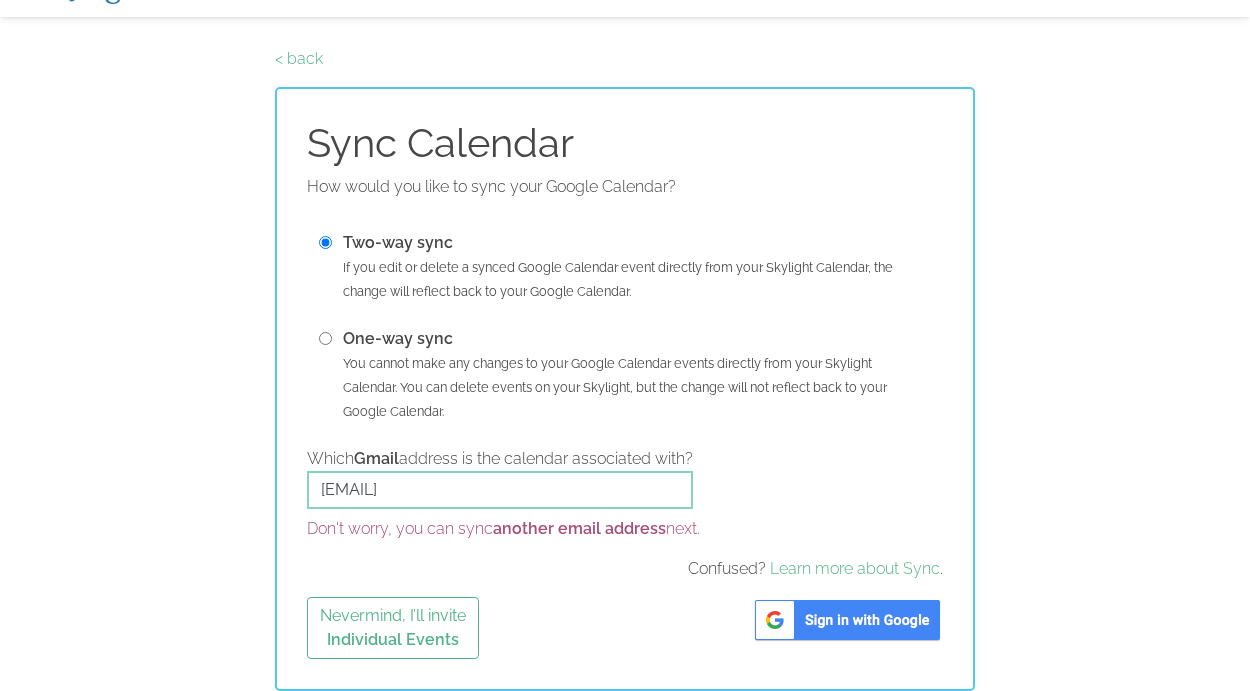 click at bounding box center [847, 620] 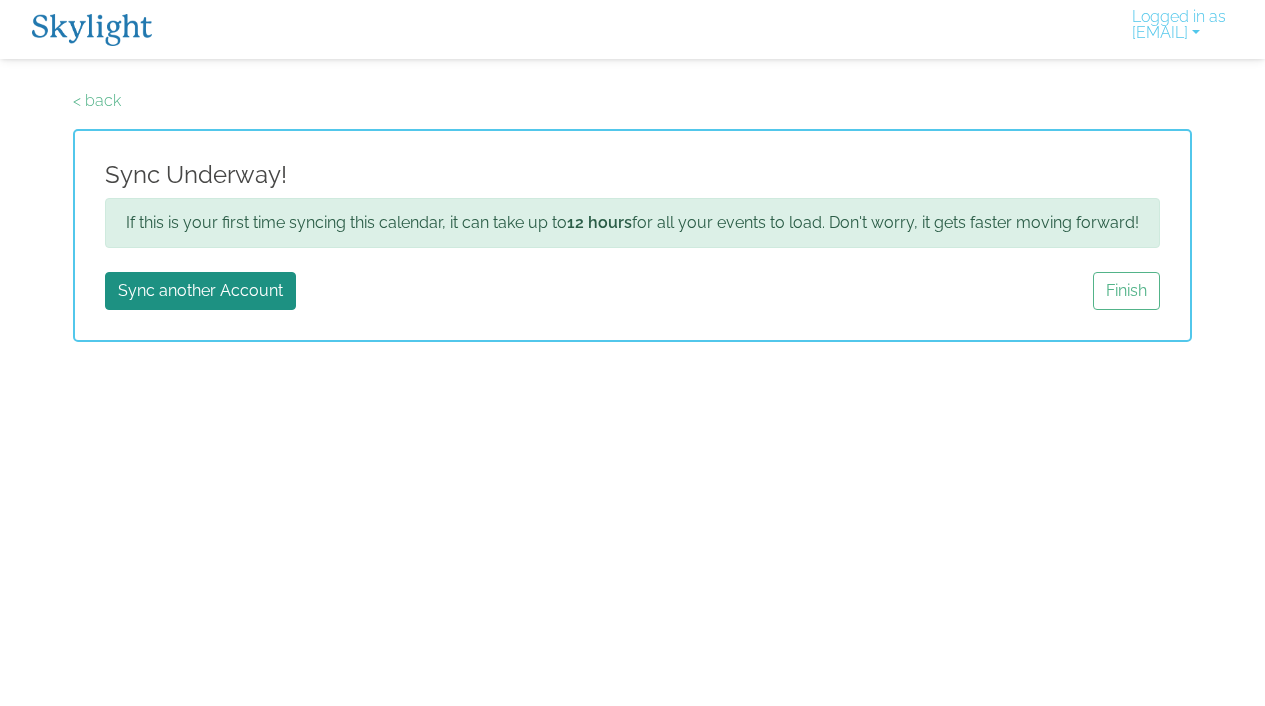 scroll, scrollTop: 0, scrollLeft: 0, axis: both 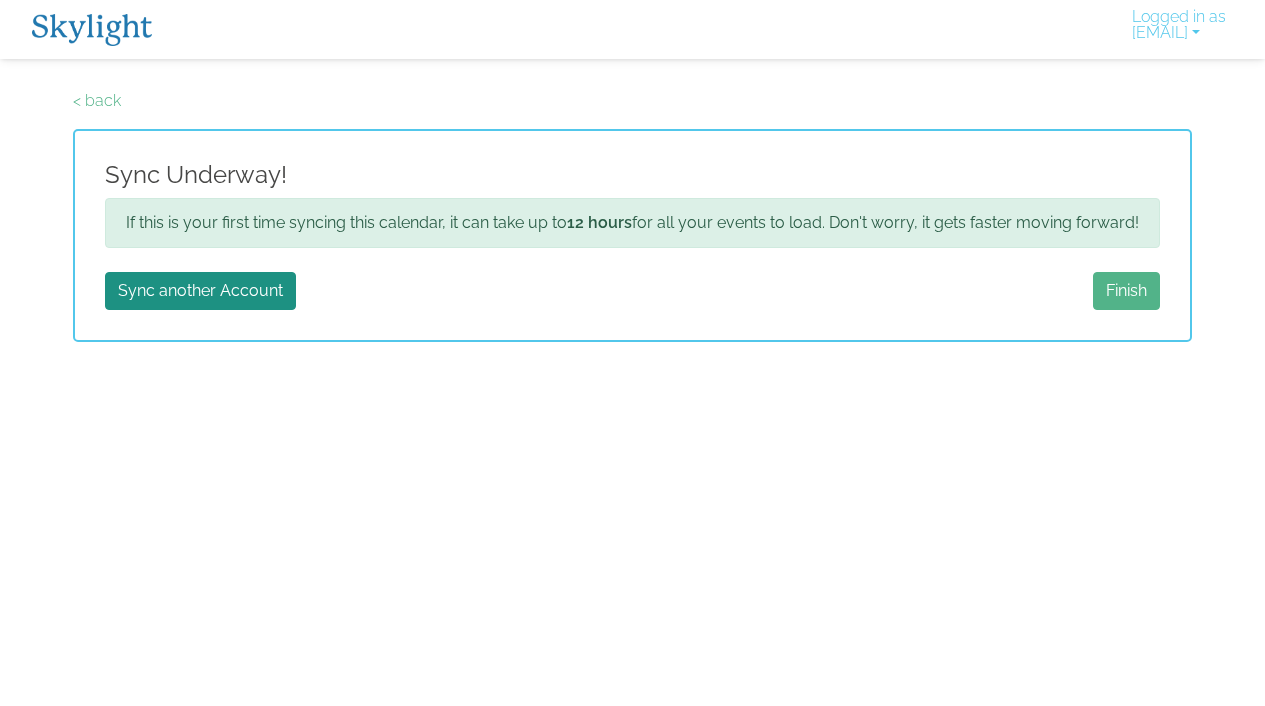 click on "Finish" at bounding box center (1126, 291) 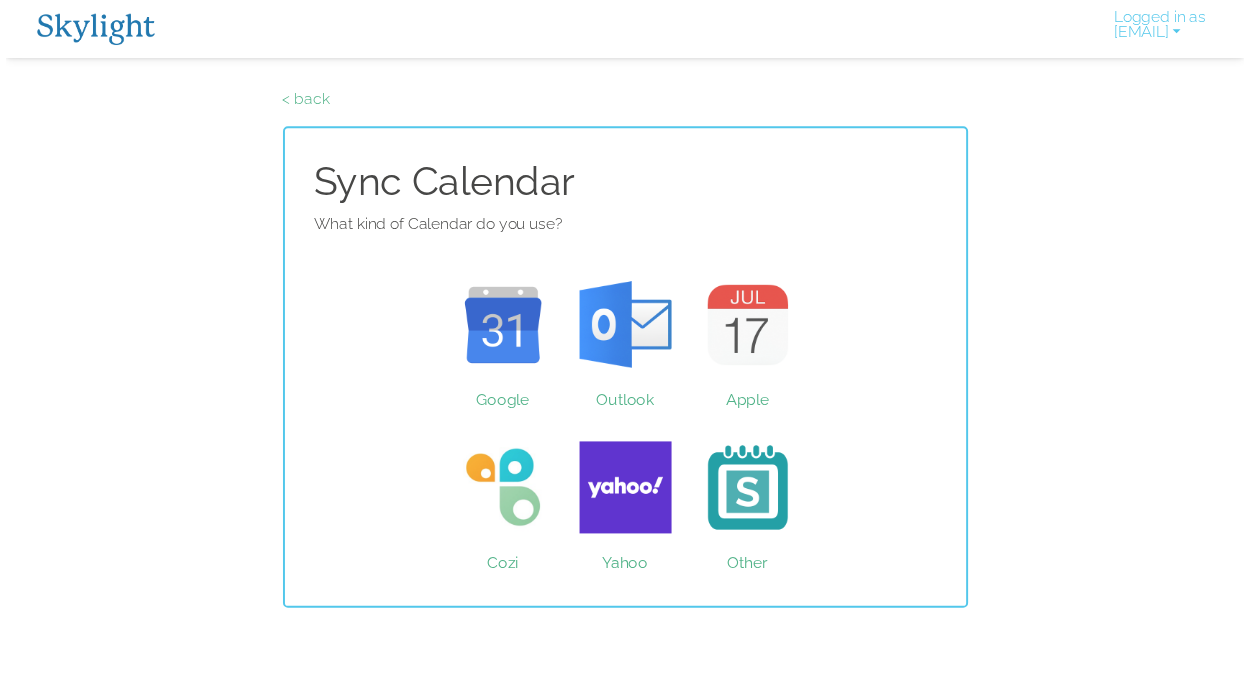 scroll, scrollTop: 0, scrollLeft: 0, axis: both 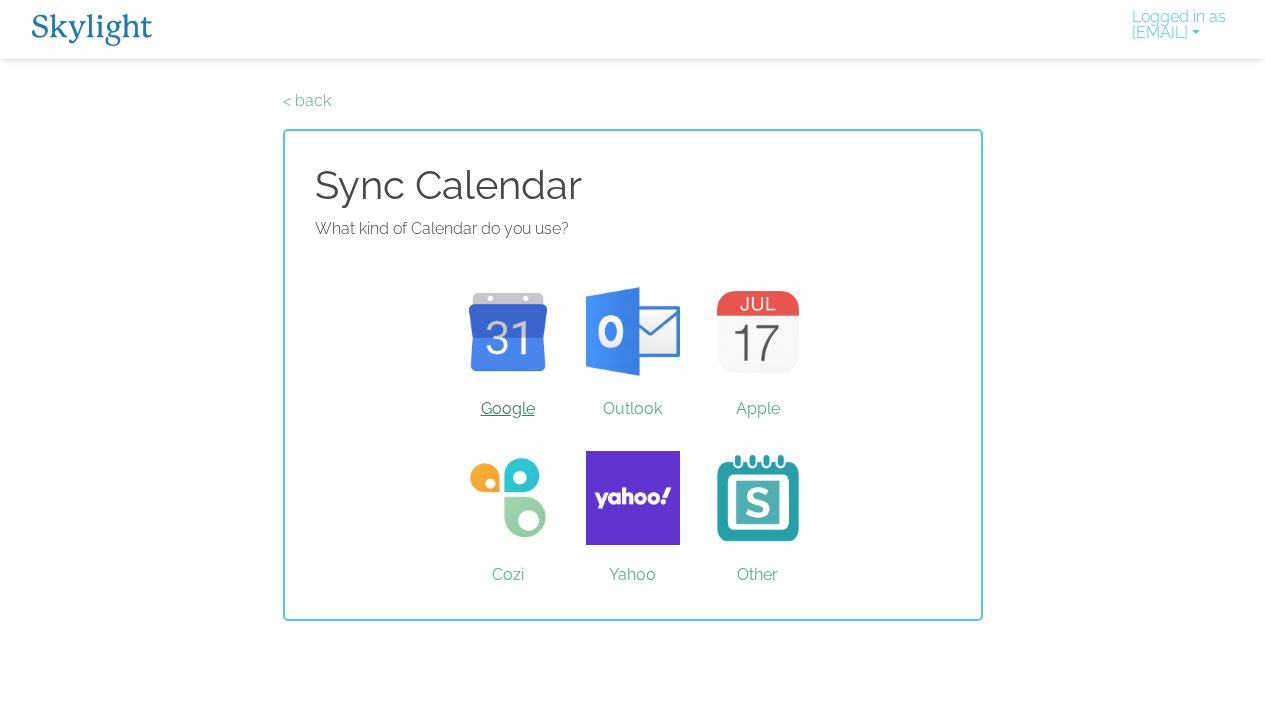 click on "Google" at bounding box center [507, 332] 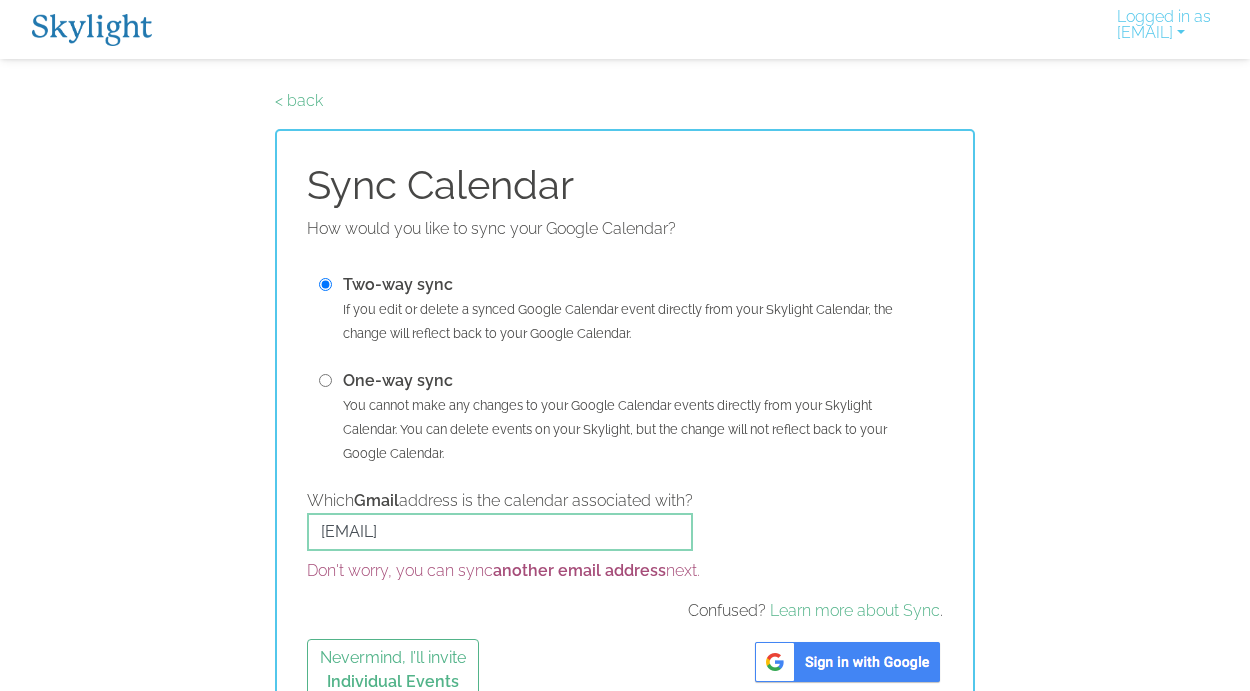 scroll, scrollTop: 42, scrollLeft: 0, axis: vertical 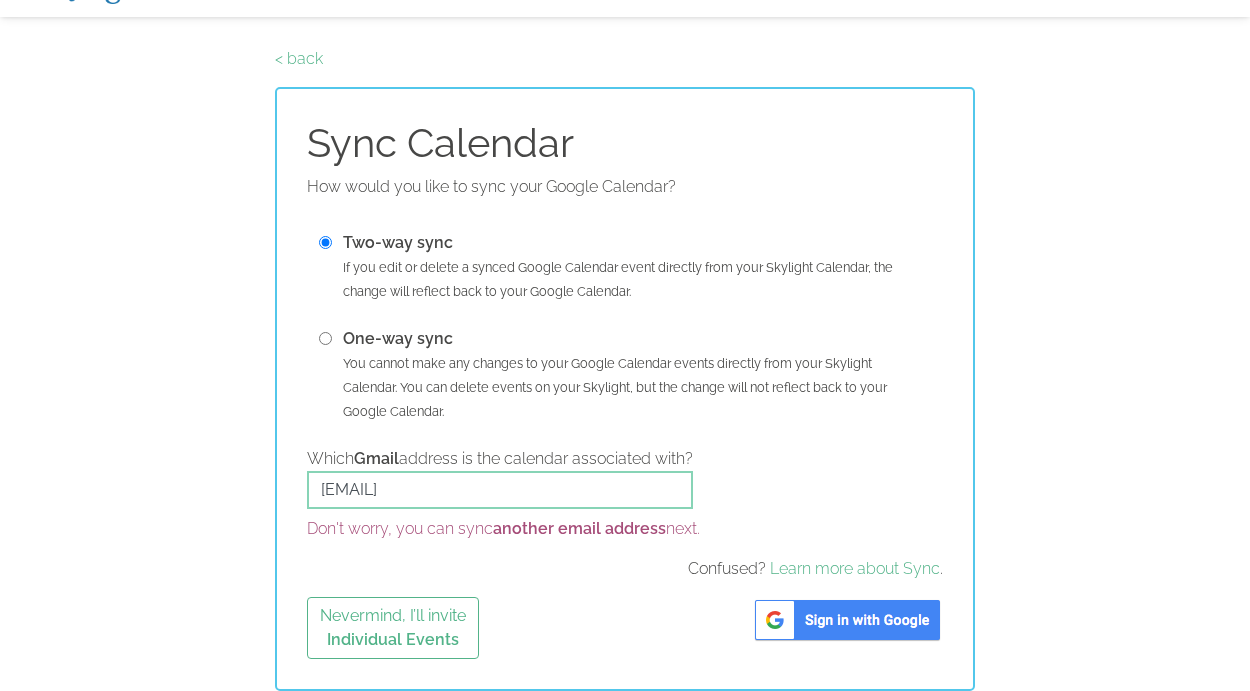 click at bounding box center [847, 620] 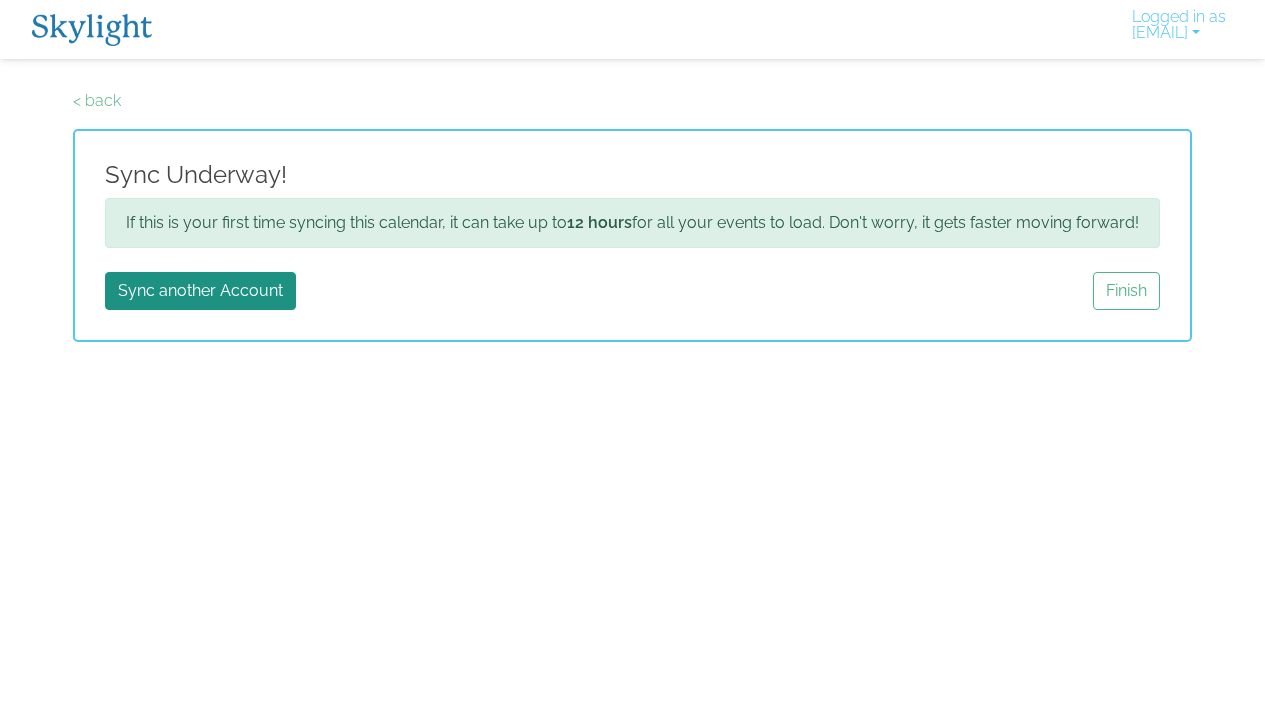 scroll, scrollTop: 0, scrollLeft: 0, axis: both 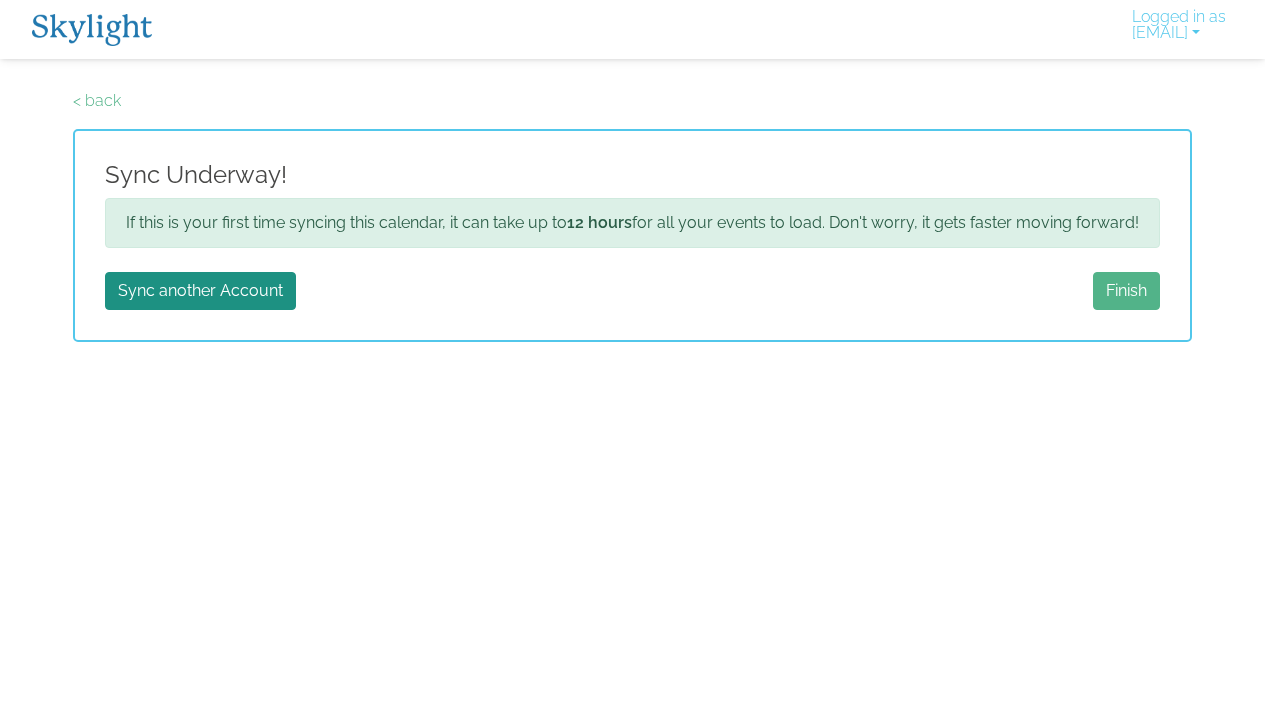 click on "Finish" at bounding box center (1126, 291) 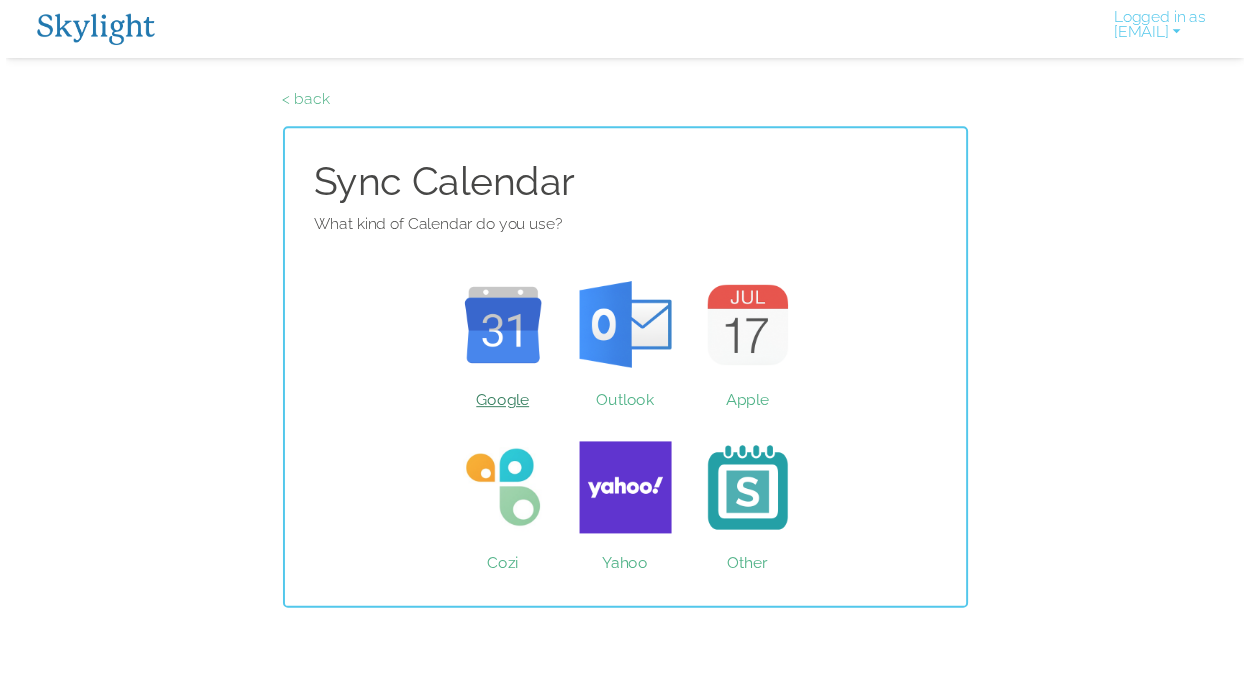 scroll, scrollTop: 0, scrollLeft: 0, axis: both 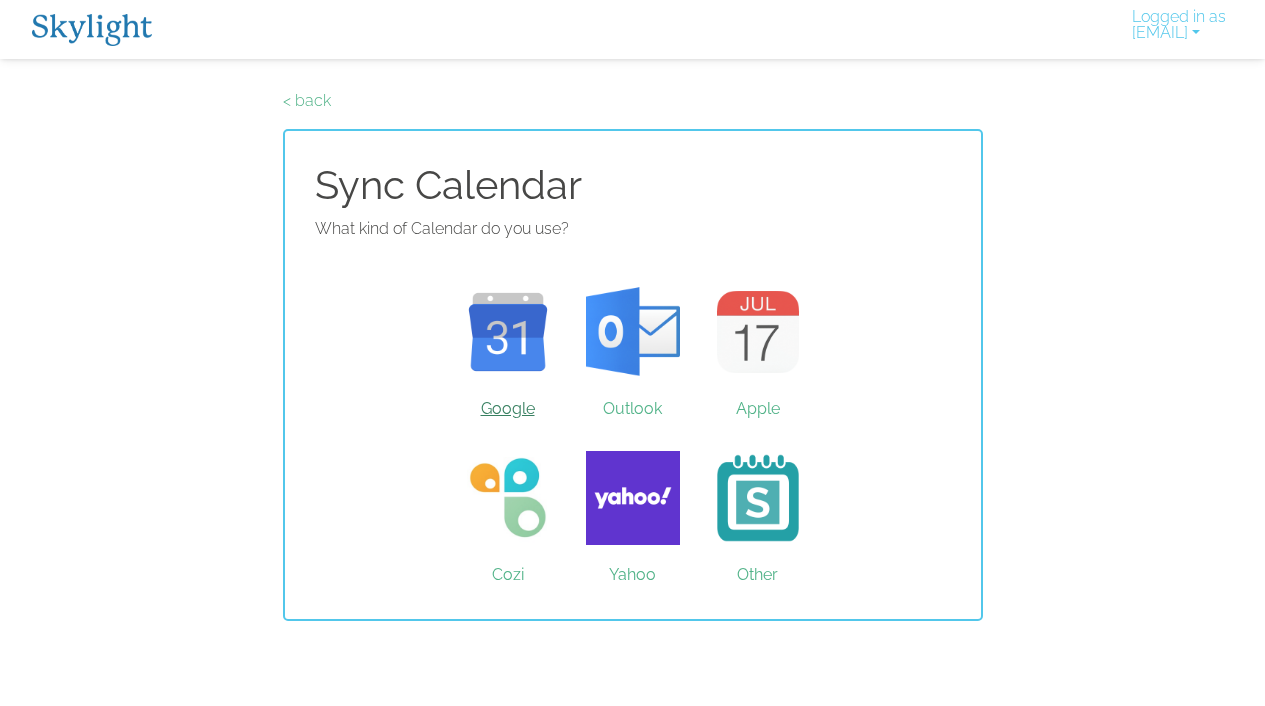 click on "Google" at bounding box center (507, 332) 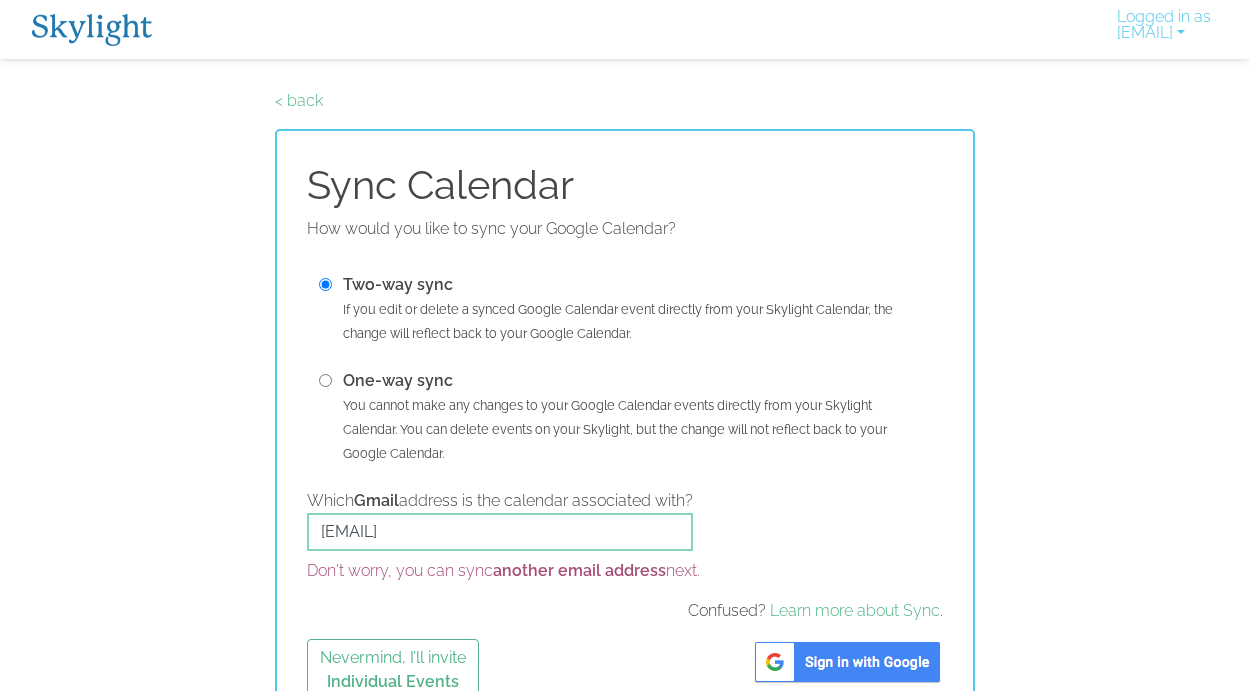 scroll, scrollTop: 42, scrollLeft: 0, axis: vertical 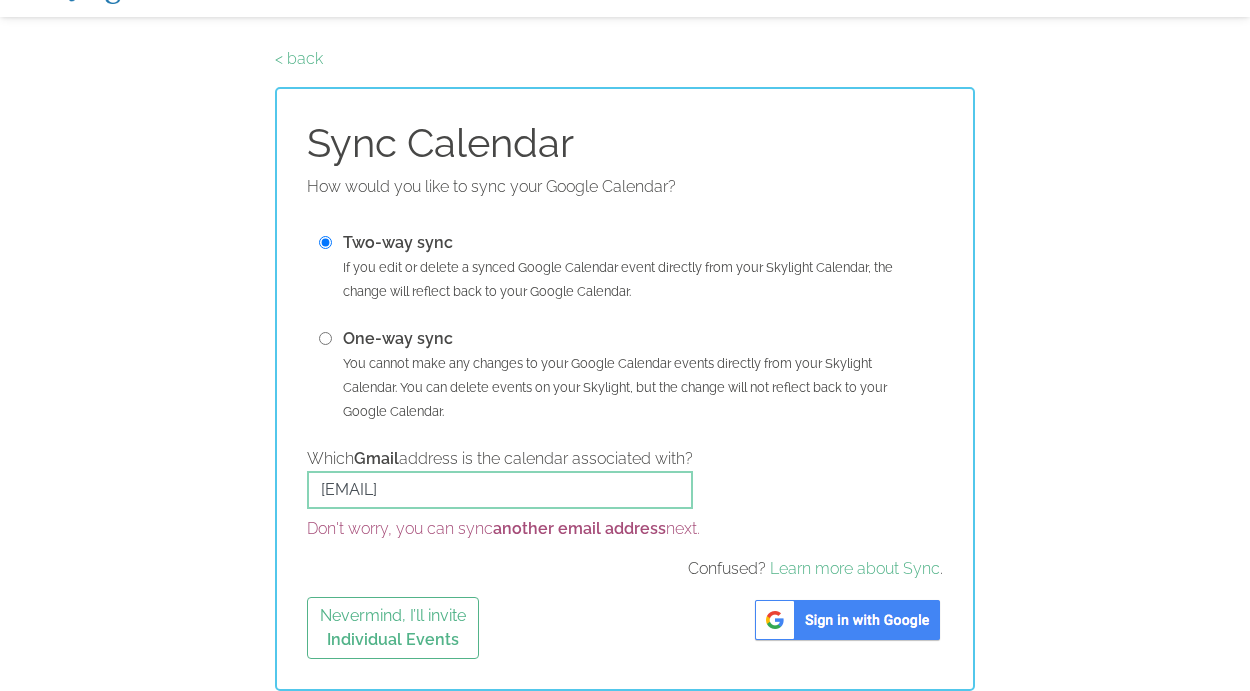 click at bounding box center (847, 620) 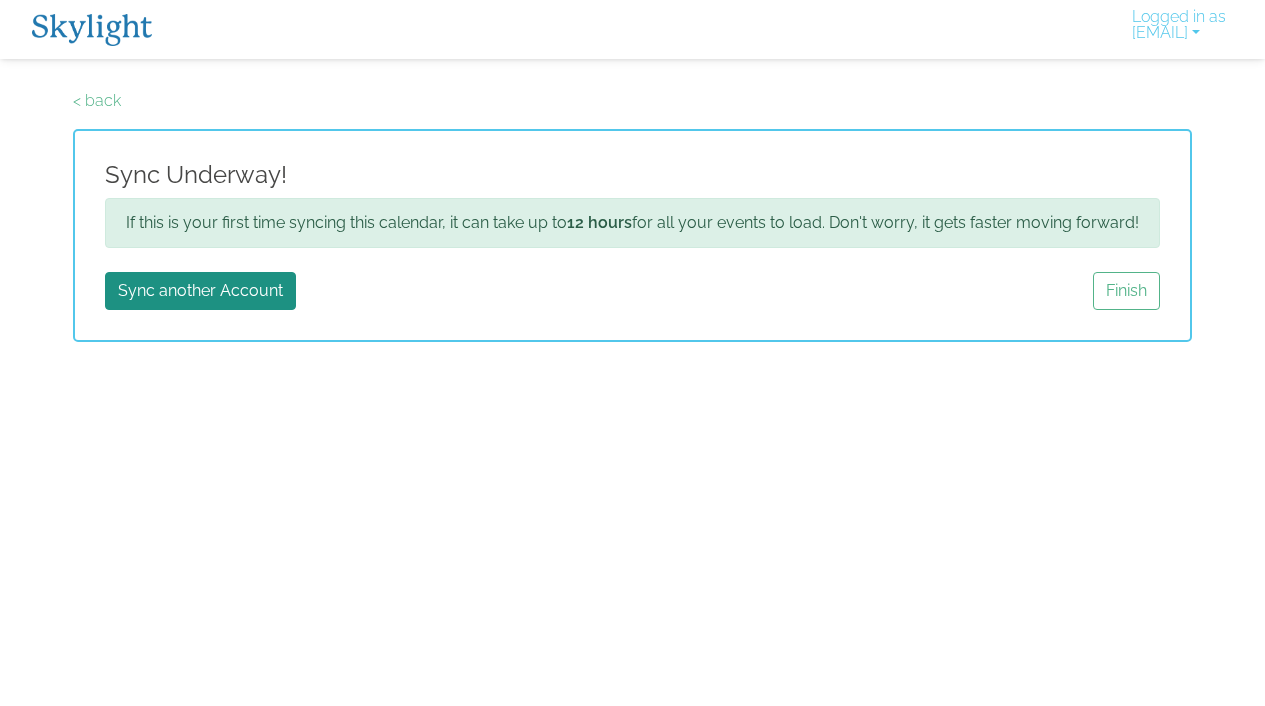 scroll, scrollTop: 0, scrollLeft: 0, axis: both 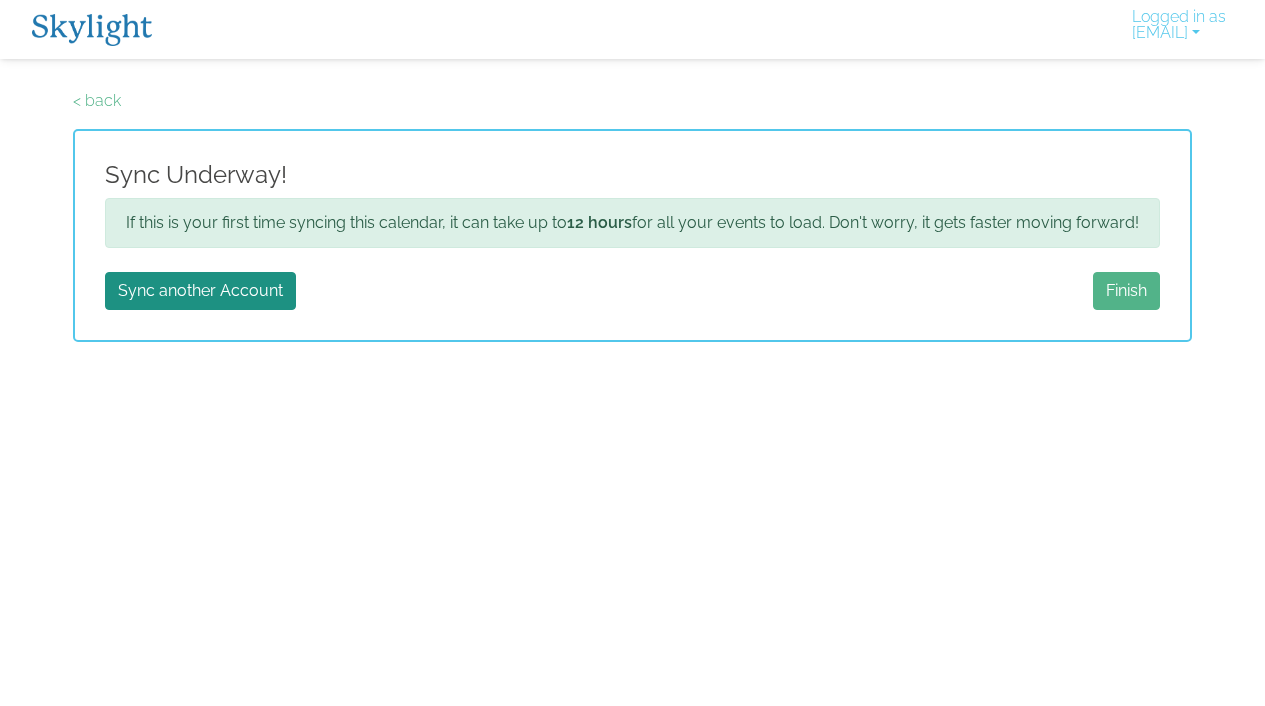 click on "Finish" at bounding box center [1126, 291] 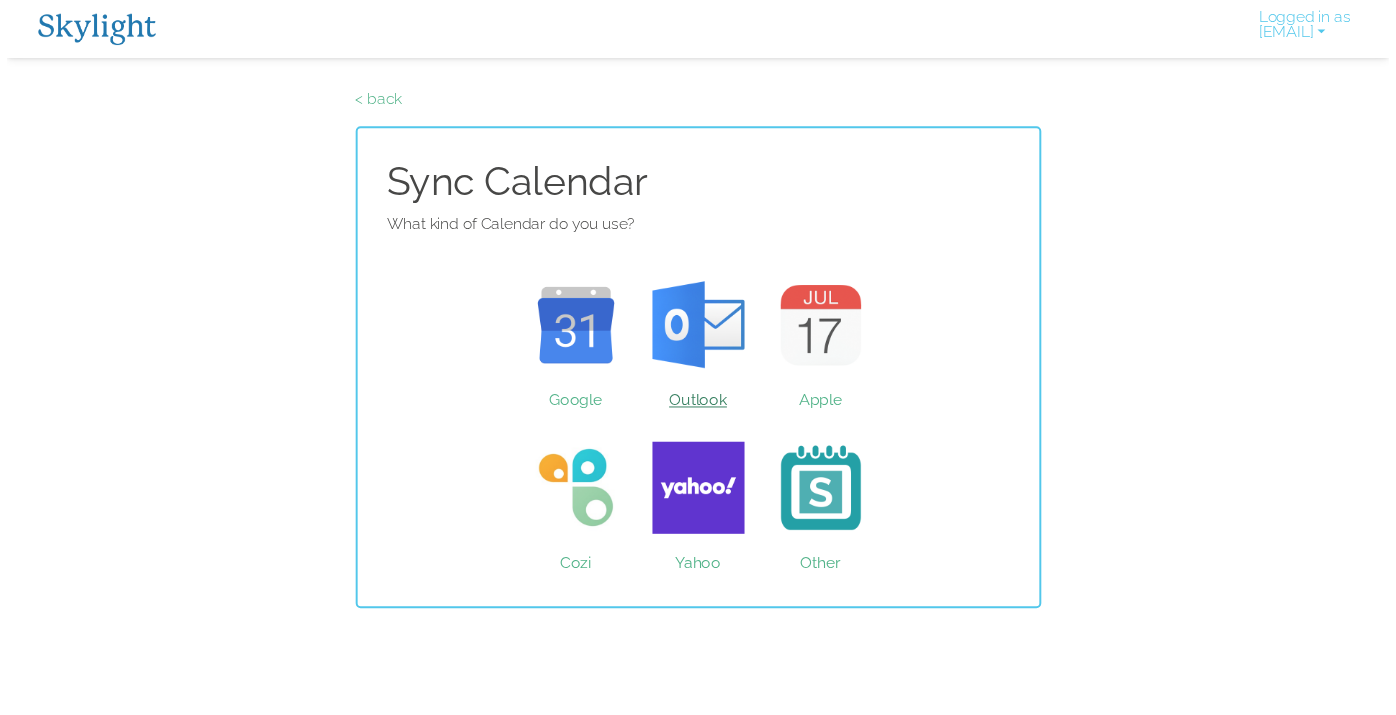 scroll, scrollTop: 0, scrollLeft: 0, axis: both 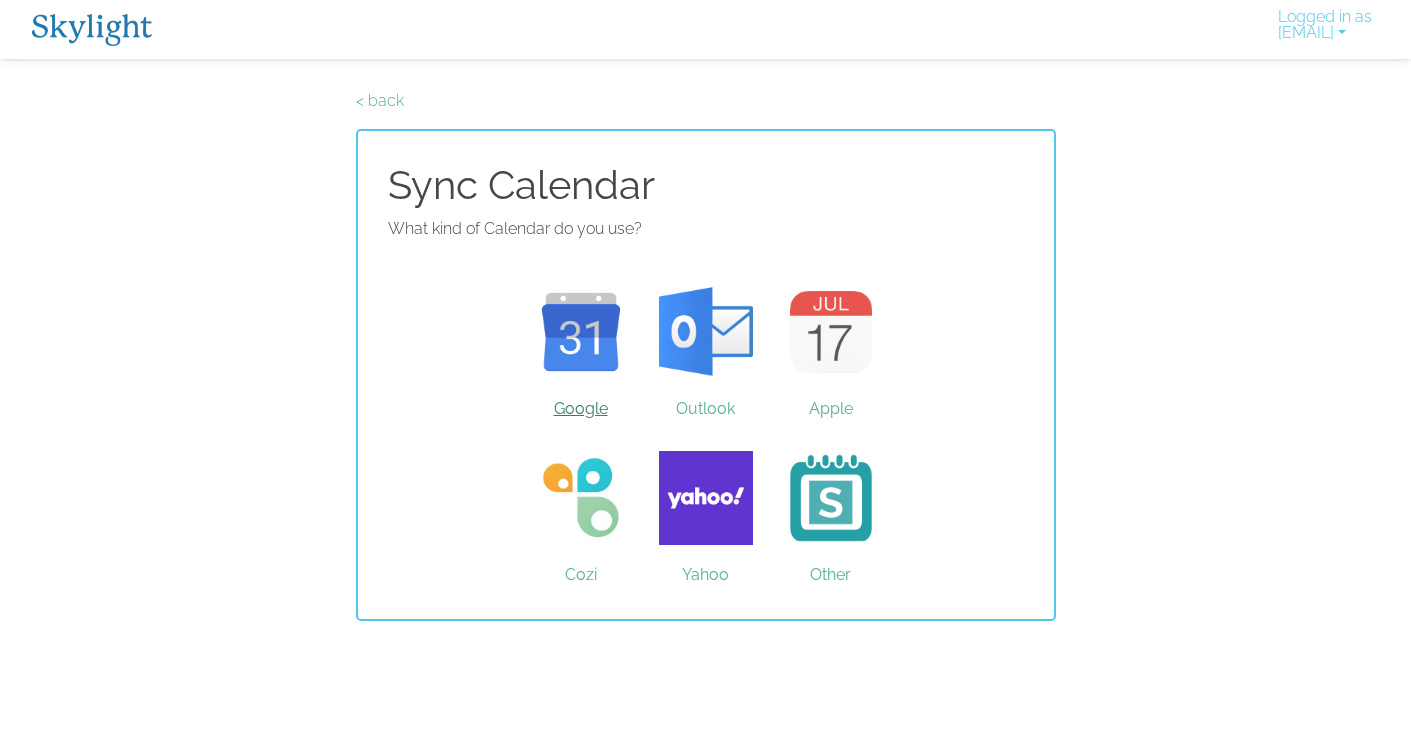 click on "Google" at bounding box center (580, 332) 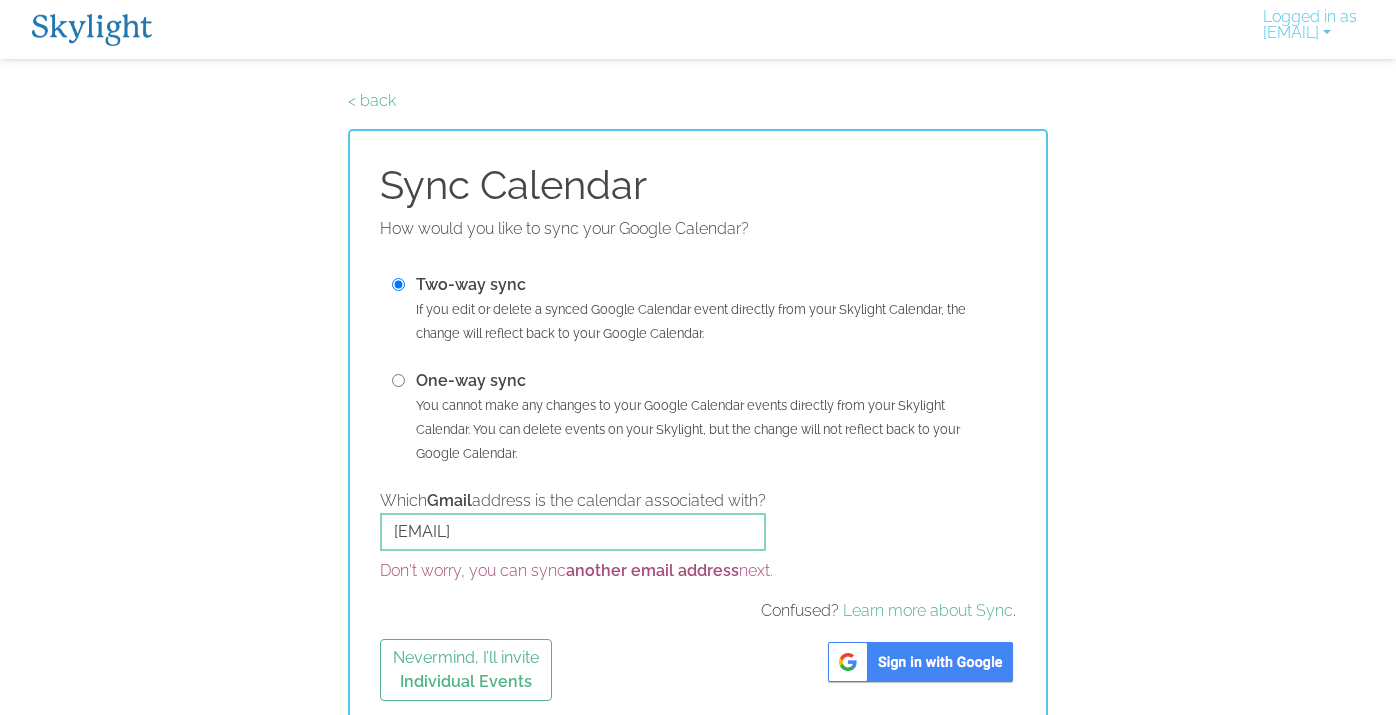 scroll, scrollTop: 18, scrollLeft: 0, axis: vertical 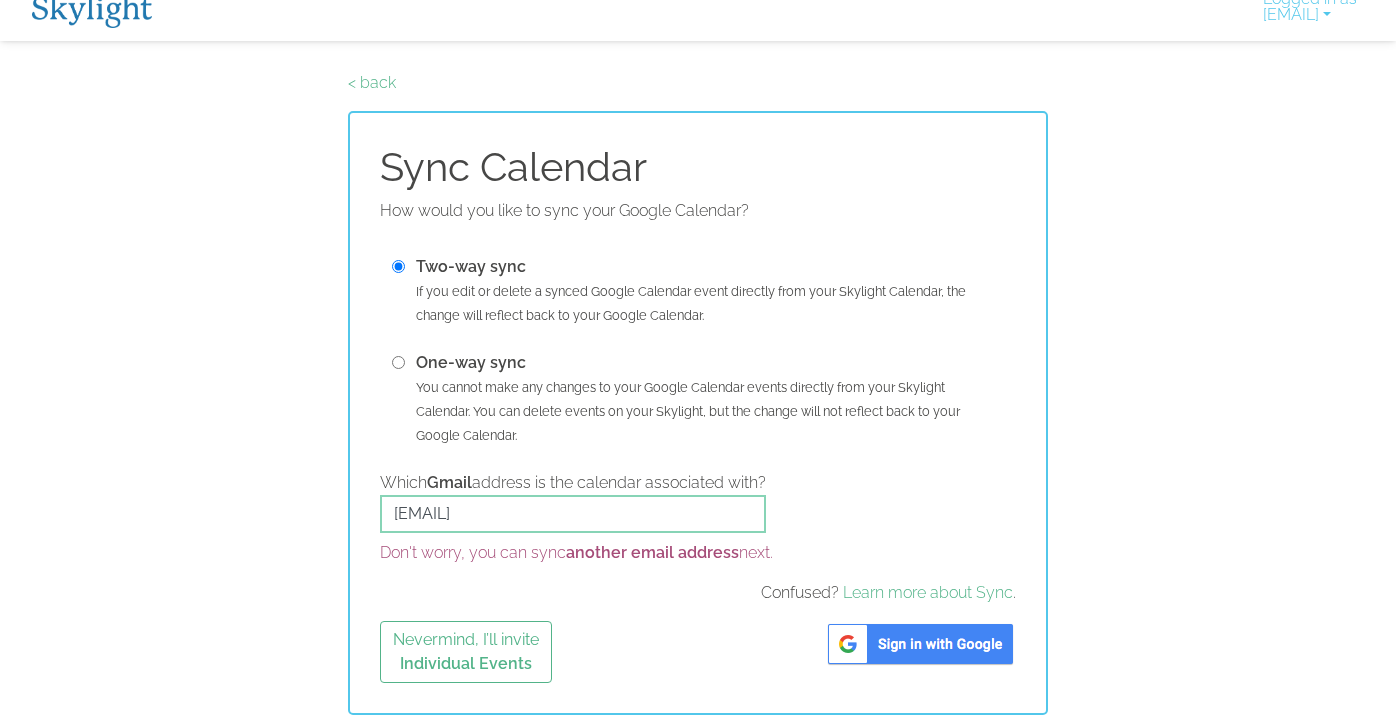 click at bounding box center [920, 644] 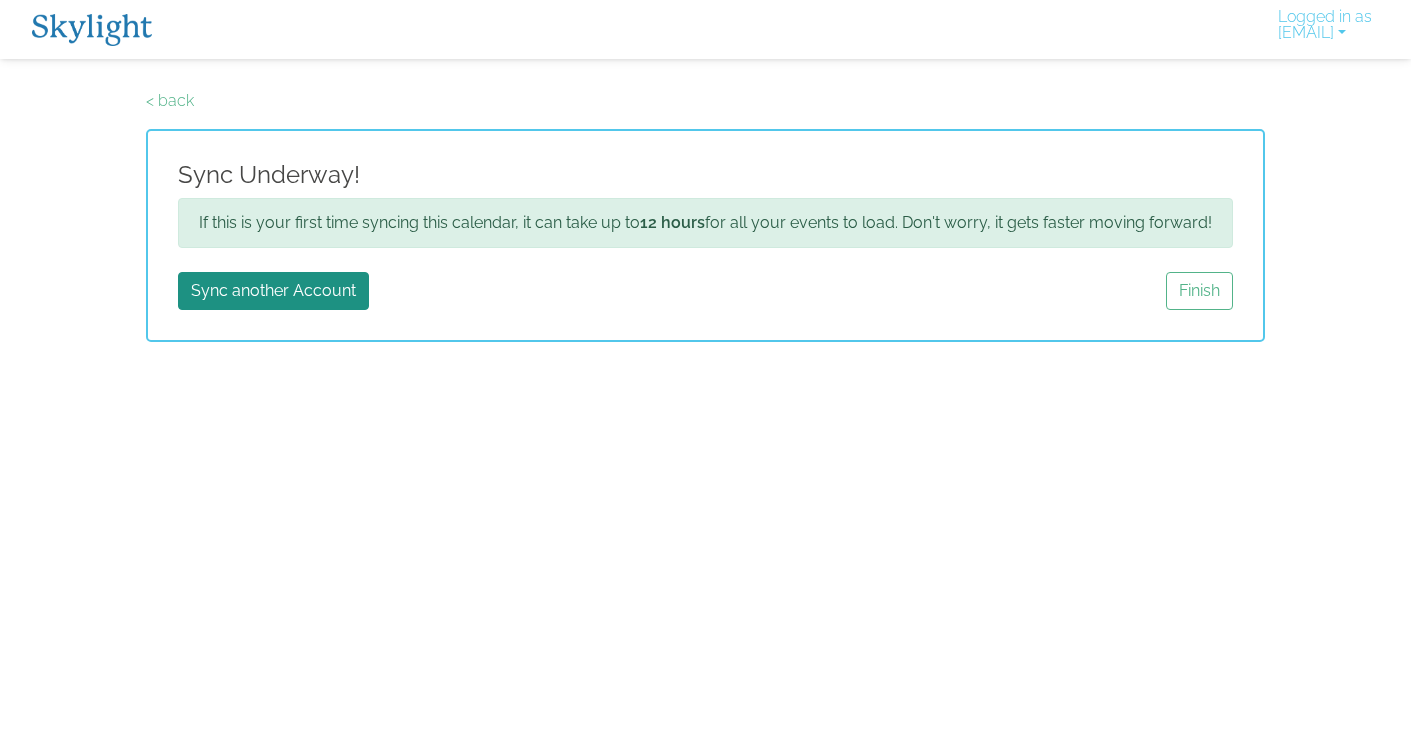 scroll, scrollTop: 0, scrollLeft: 0, axis: both 